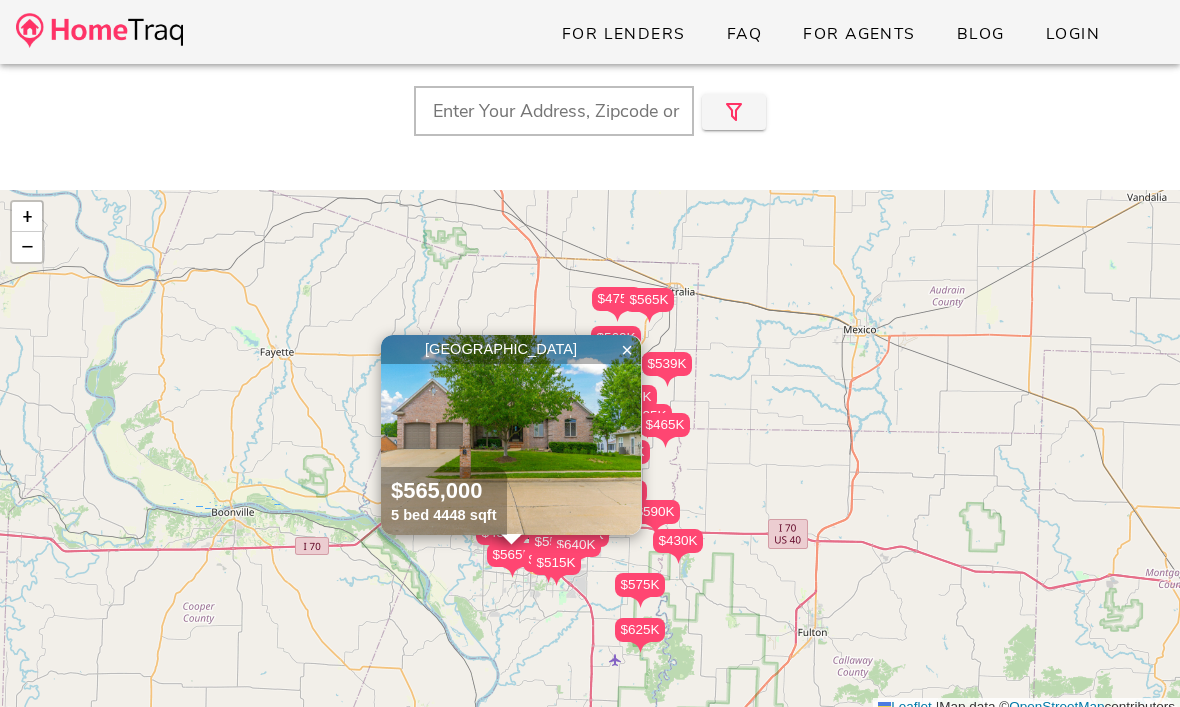 scroll, scrollTop: 0, scrollLeft: 0, axis: both 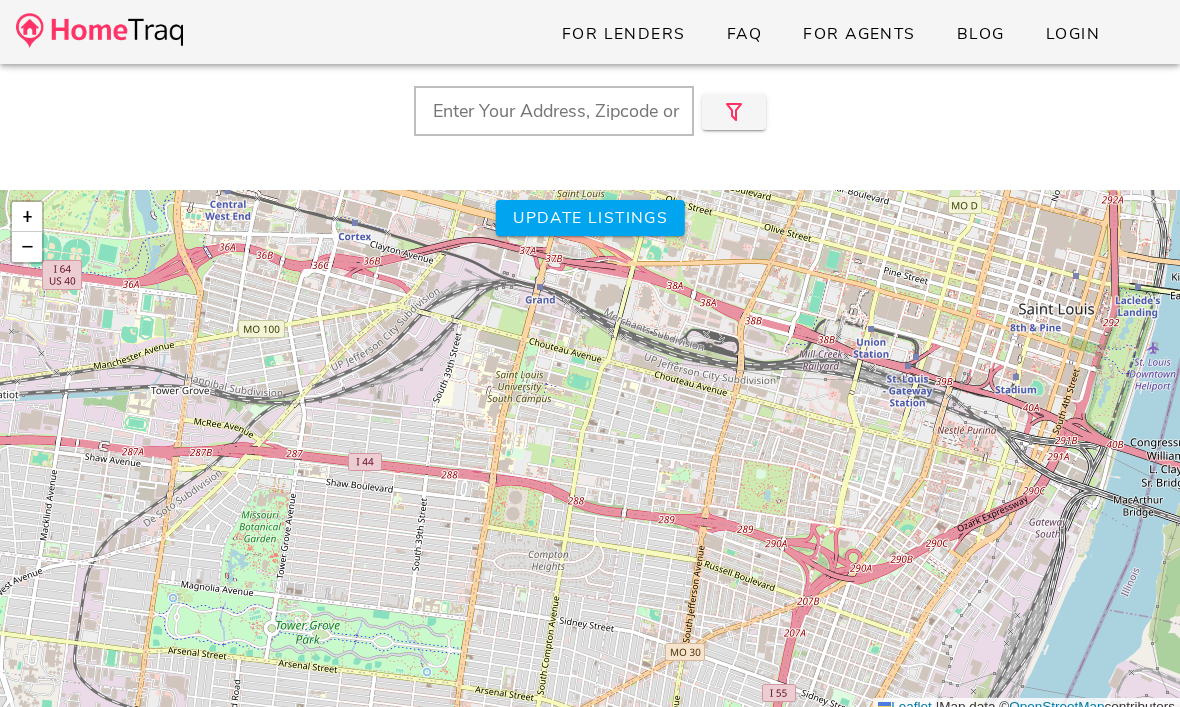 click on "$465K
$445K
$625K
$590K
$420K
$650K
$478K
$476K
$430K
$470K
$590K
$539K $615K $669K $675K $636K $499K" at bounding box center (590, 453) 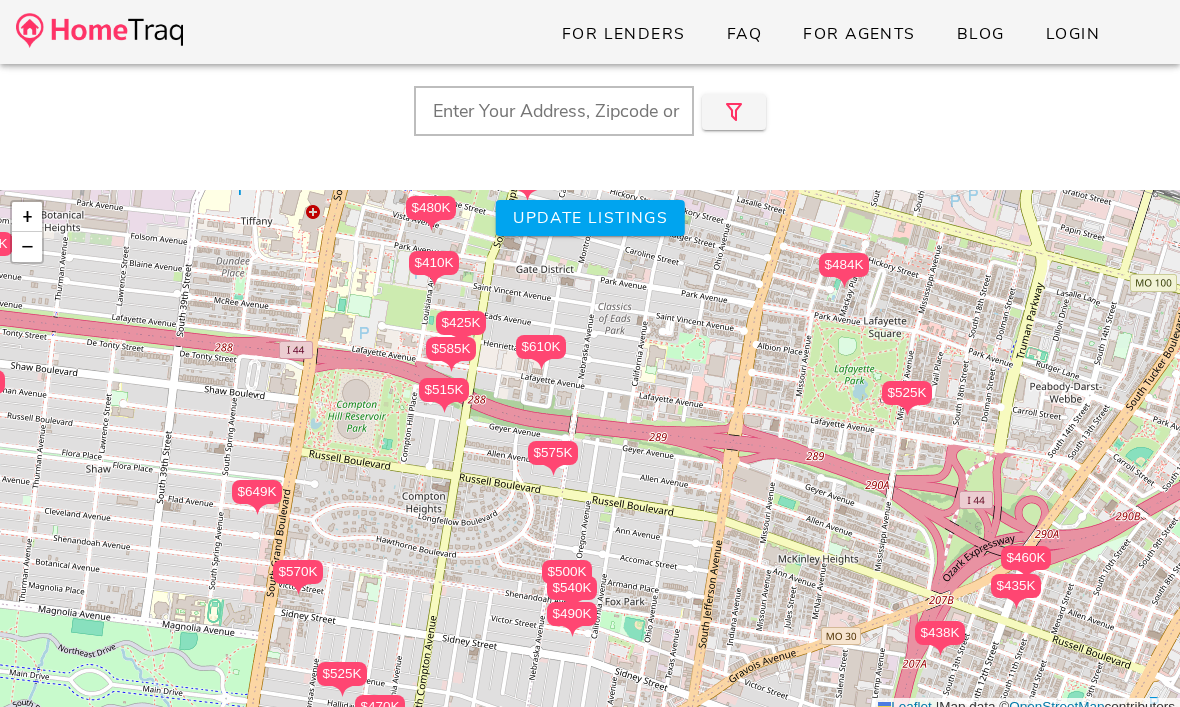 click on "$525K" at bounding box center (907, 393) 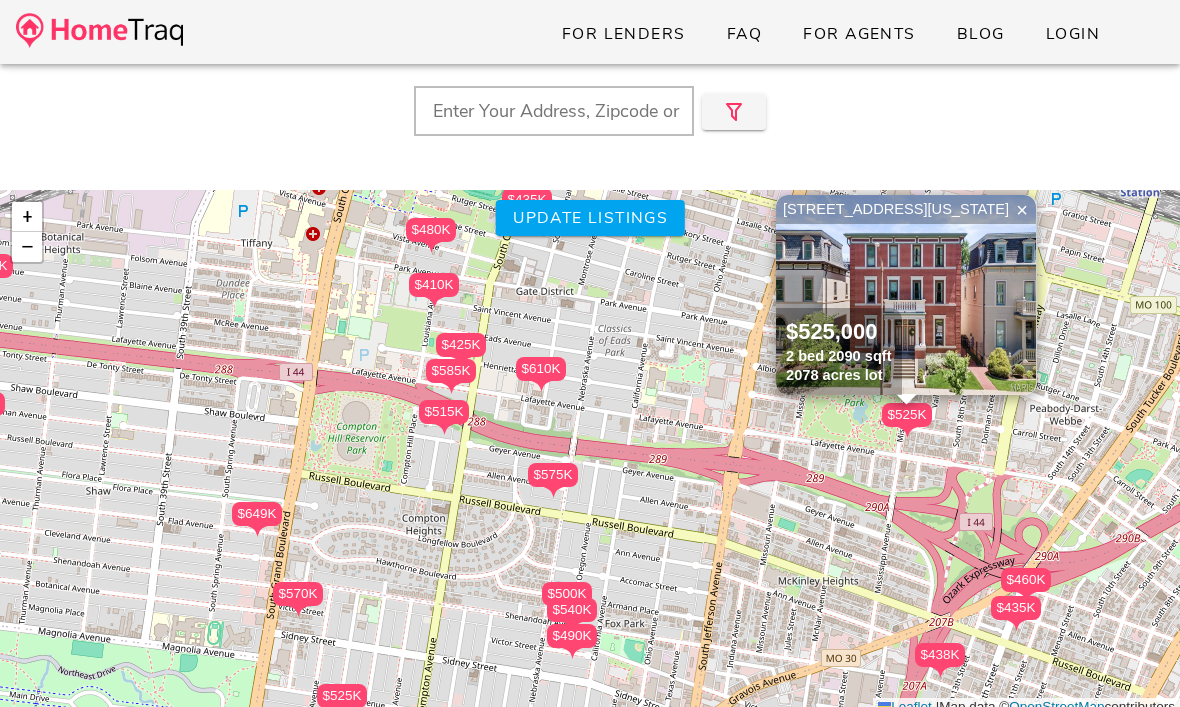 click on "$525,000
2 bed  2090 sqft
2078 acres lot" at bounding box center [839, 351] 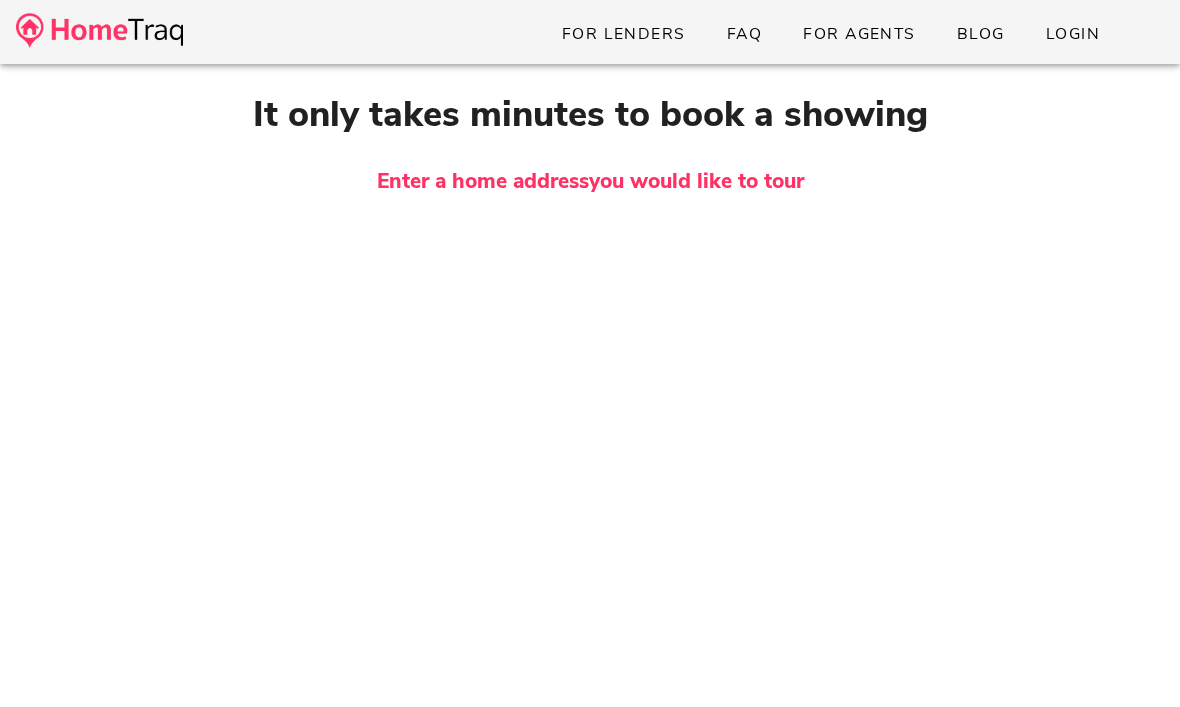 scroll, scrollTop: 0, scrollLeft: 0, axis: both 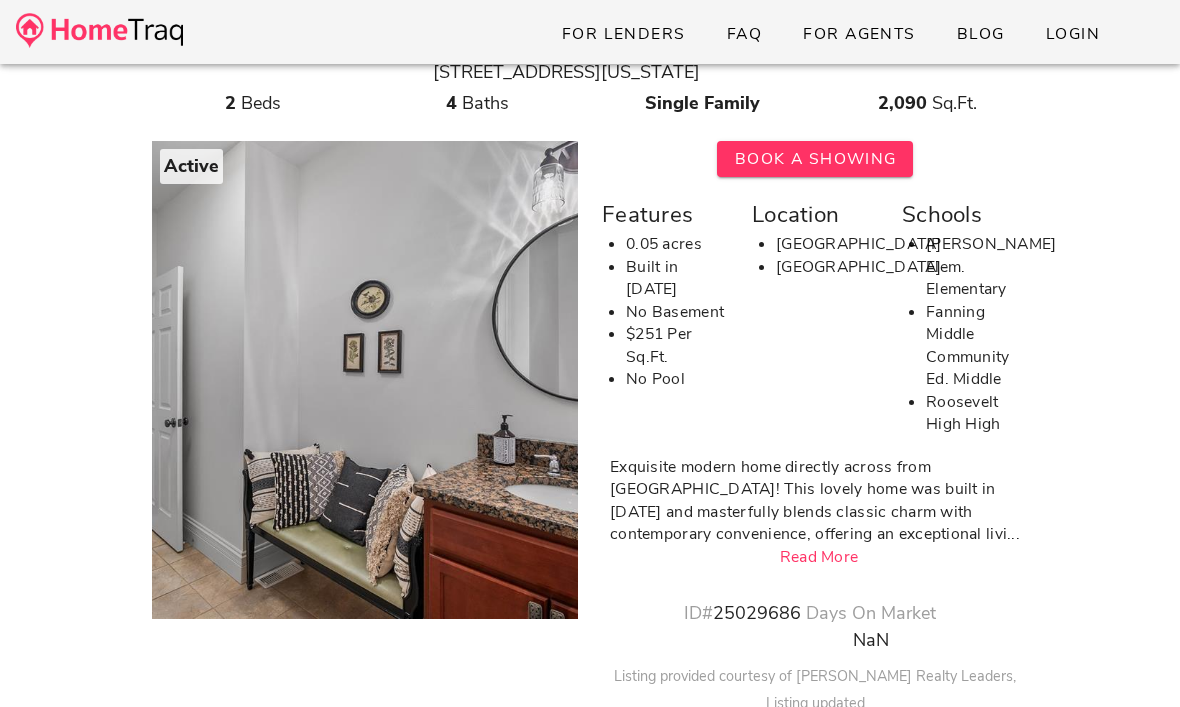click at bounding box center [616, 384] 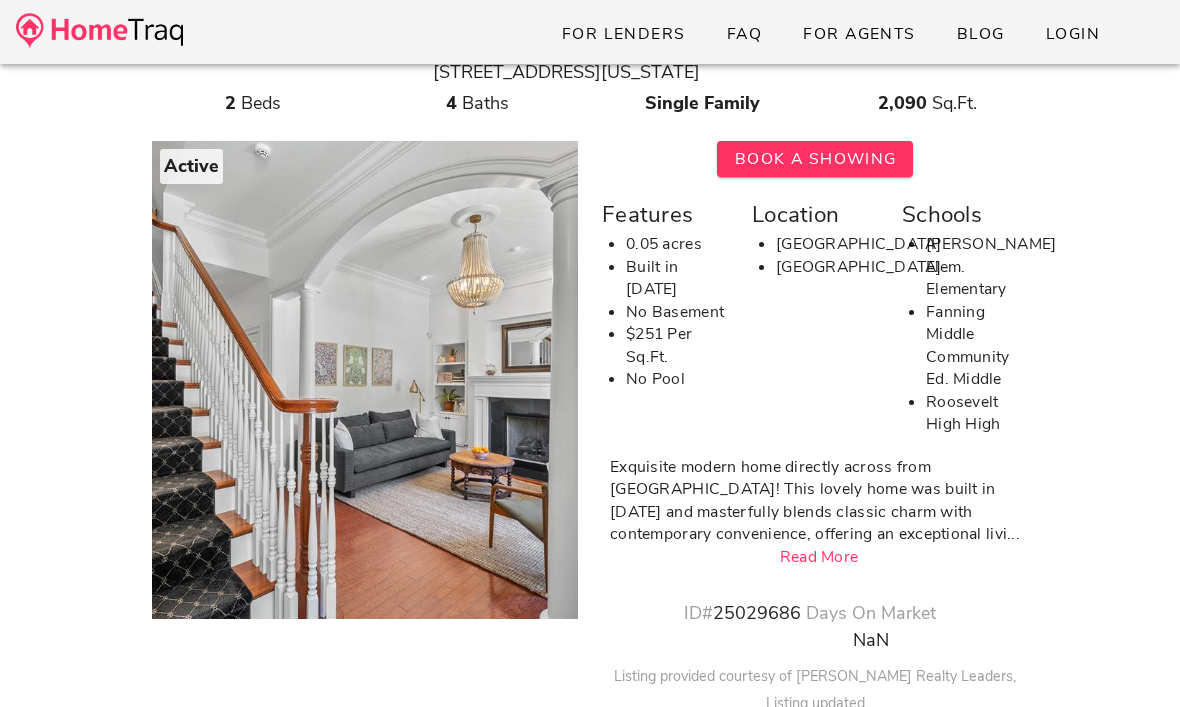 click at bounding box center [616, 384] 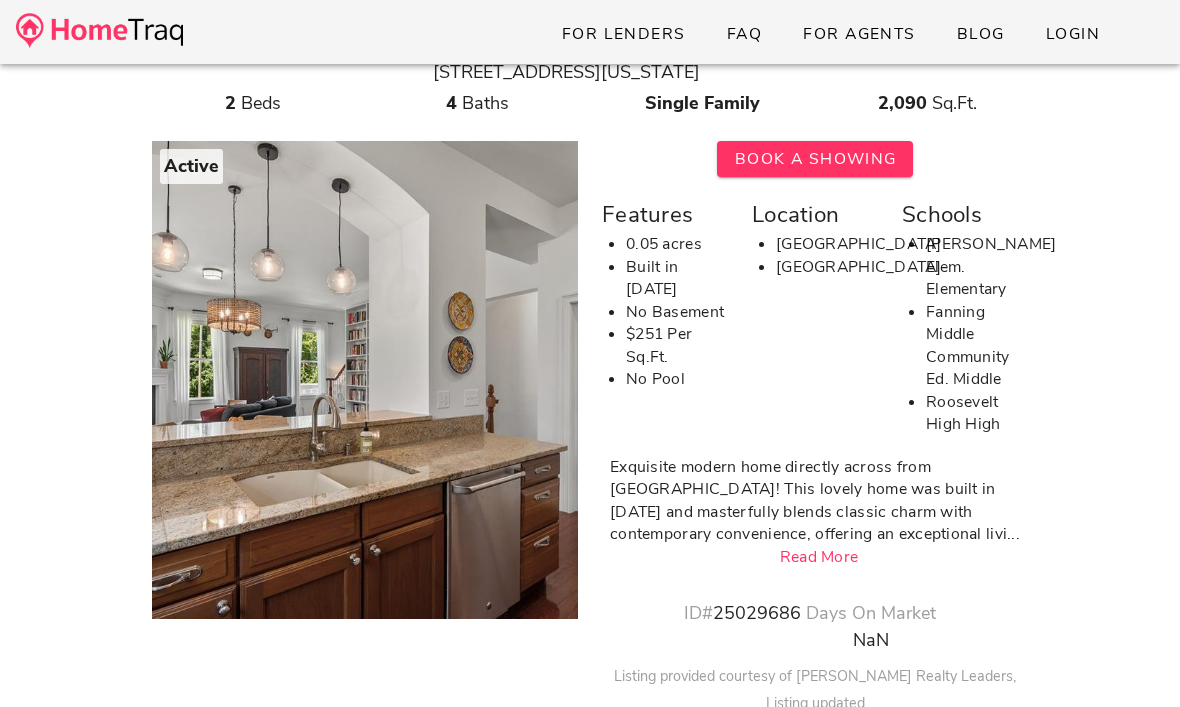 click at bounding box center (616, 384) 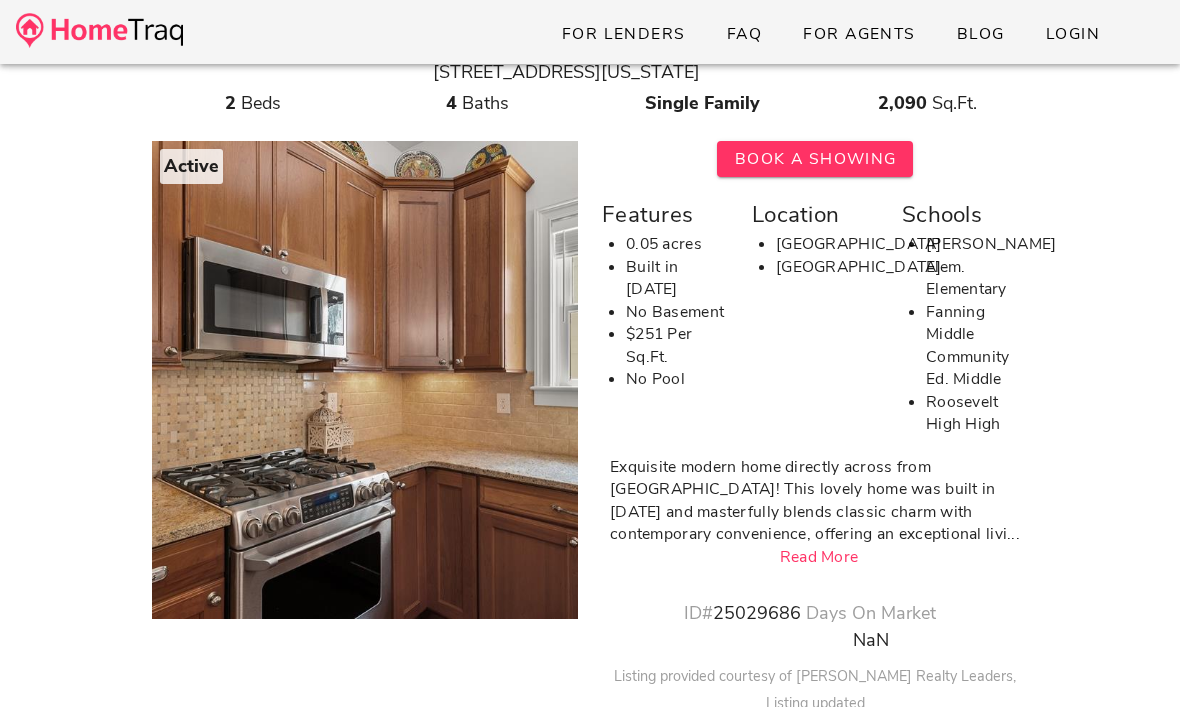 click at bounding box center [616, 384] 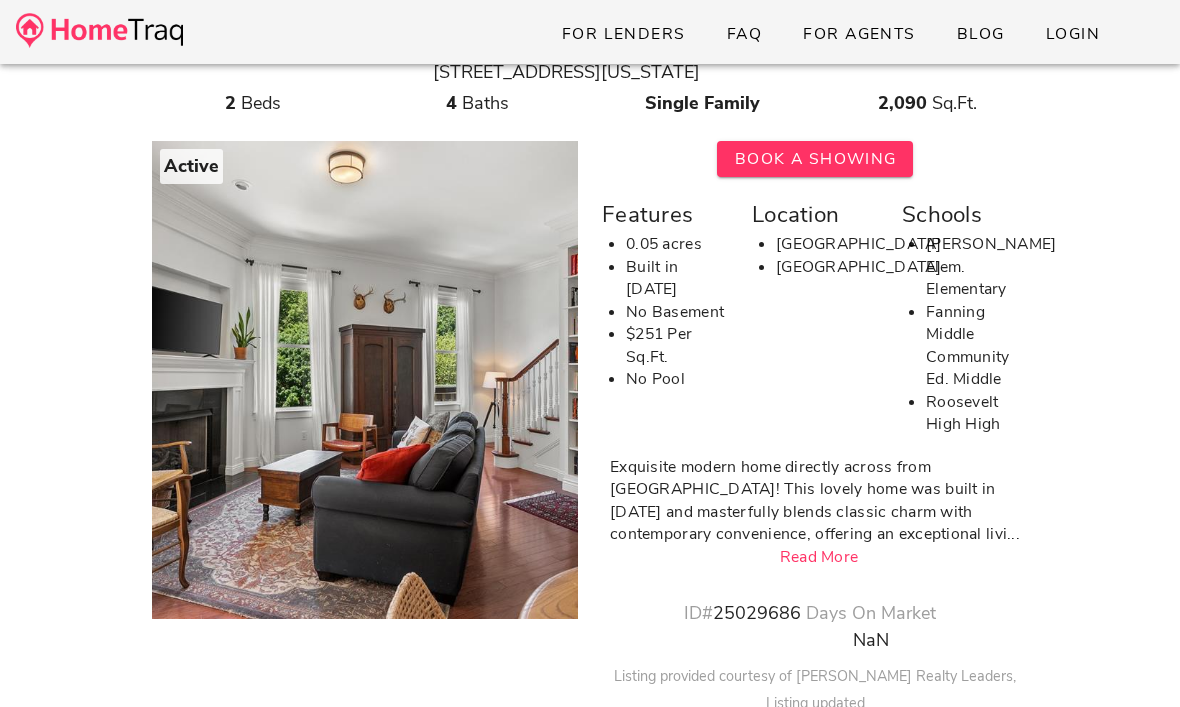 click at bounding box center (365, 374) 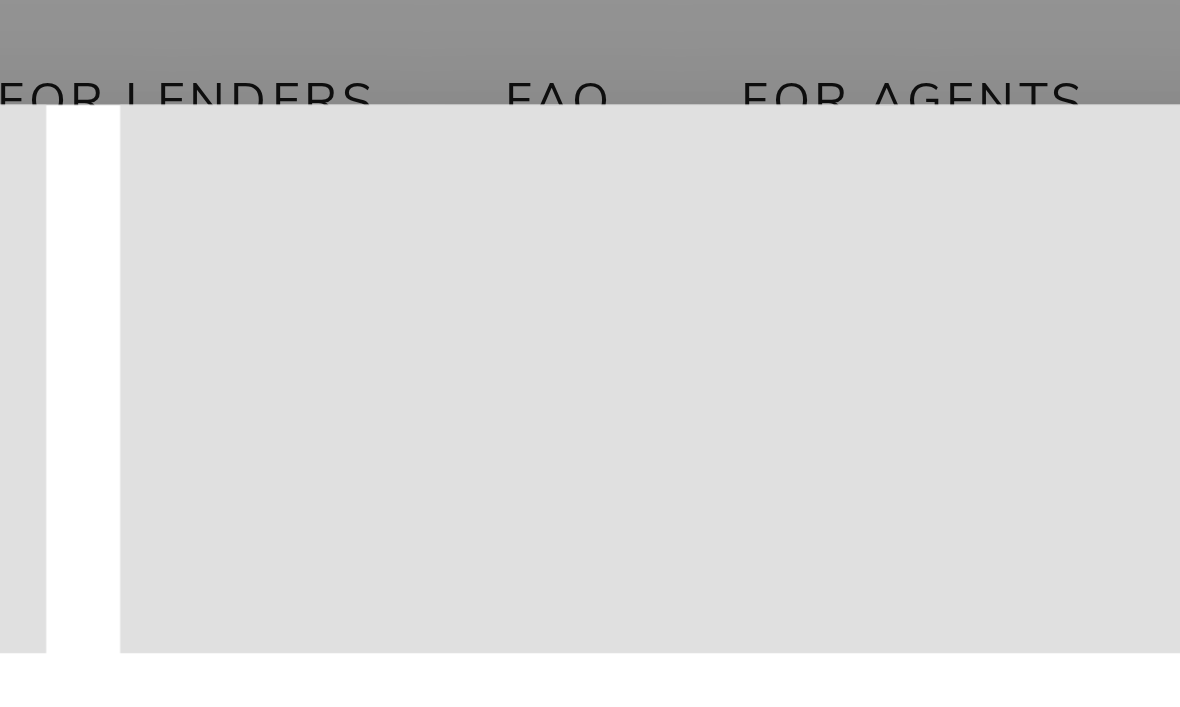 scroll, scrollTop: 11374, scrollLeft: 0, axis: vertical 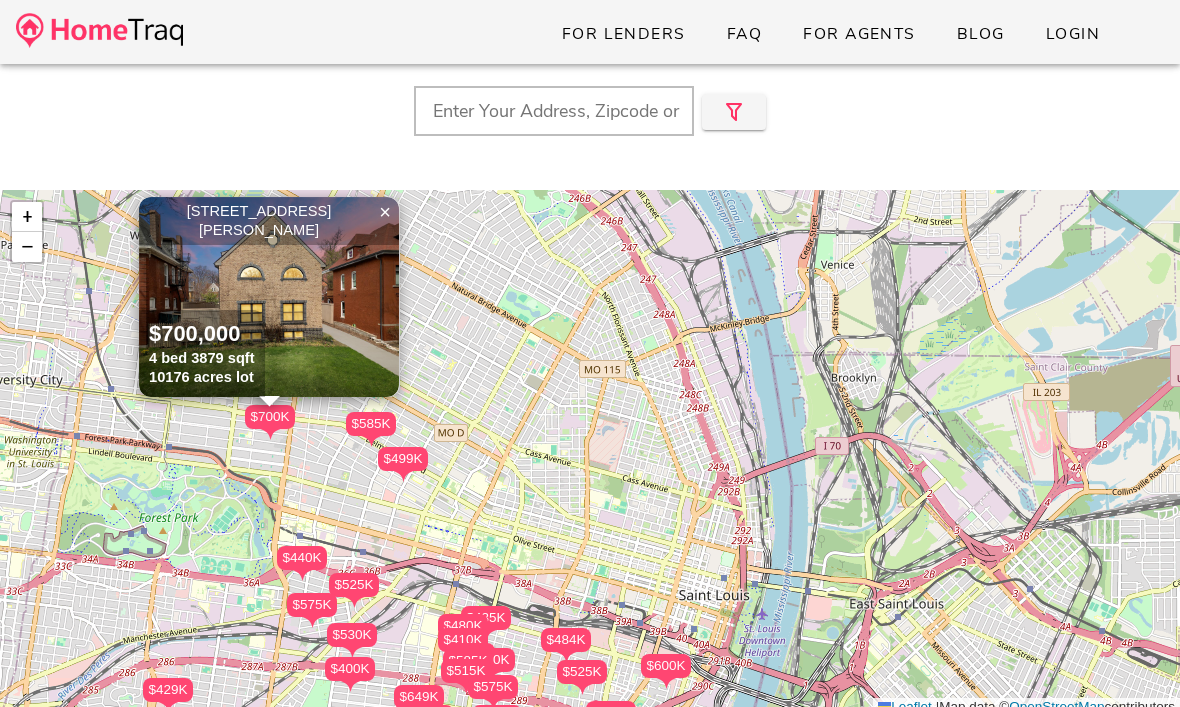 click at bounding box center [269, 297] 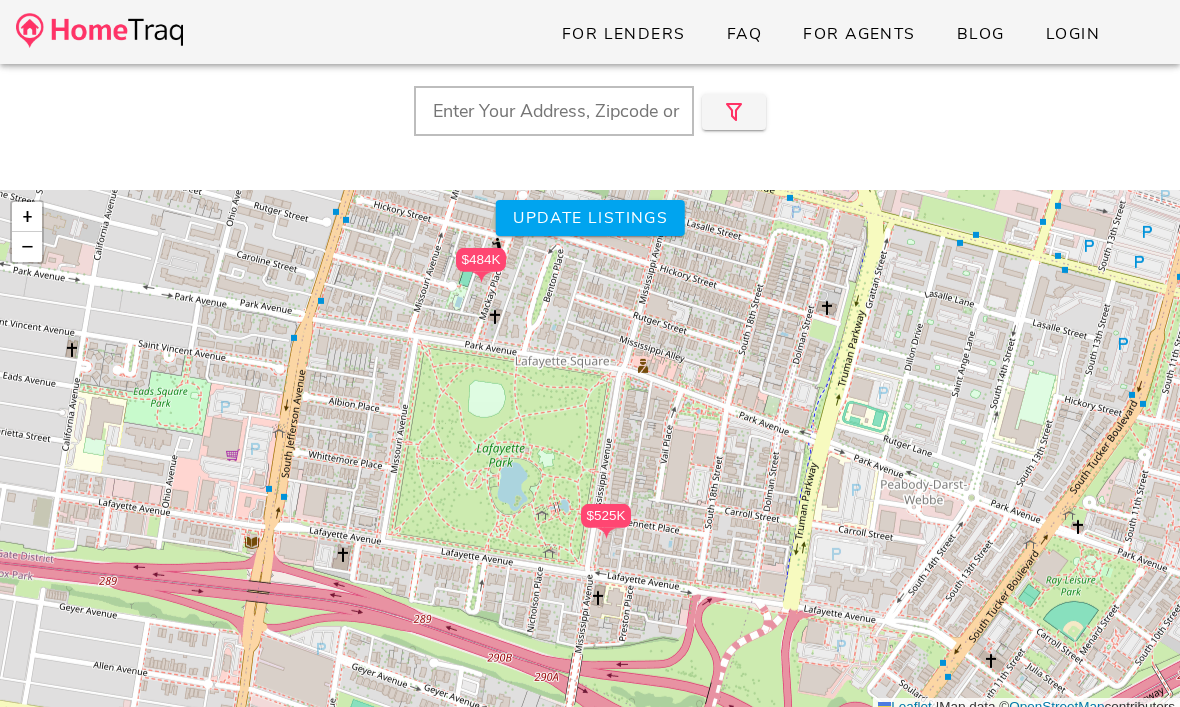 click on "$525K" at bounding box center (606, 516) 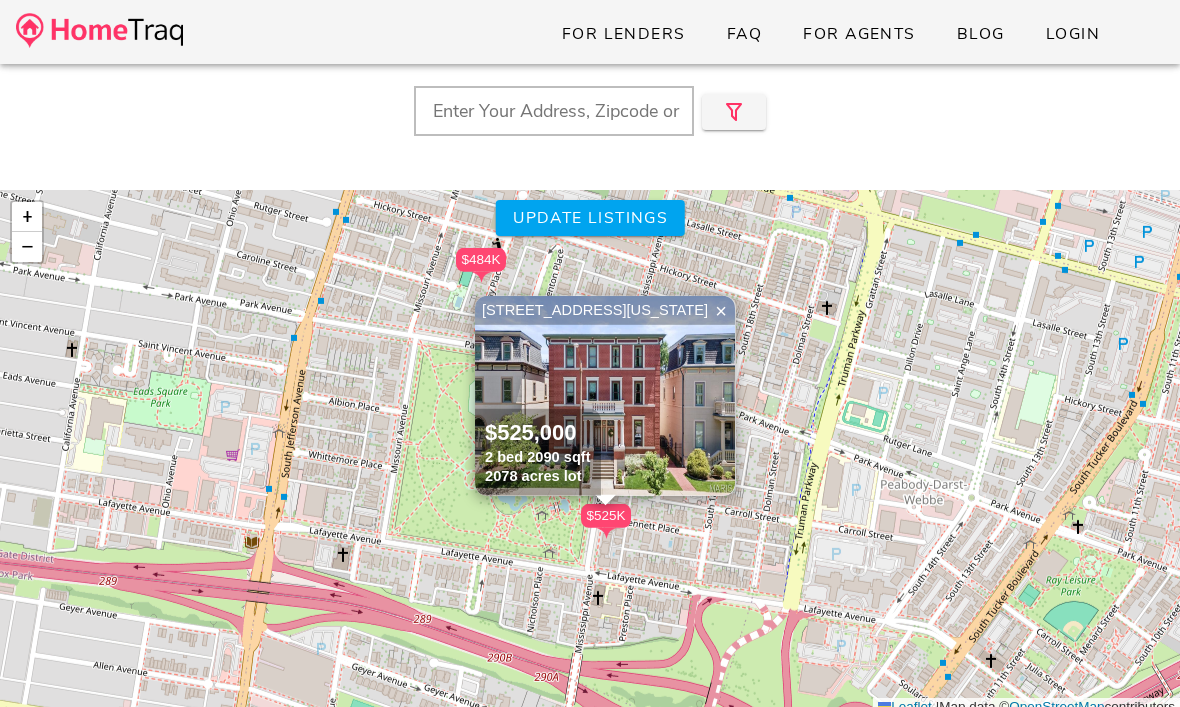 click on "$484K" at bounding box center (481, 260) 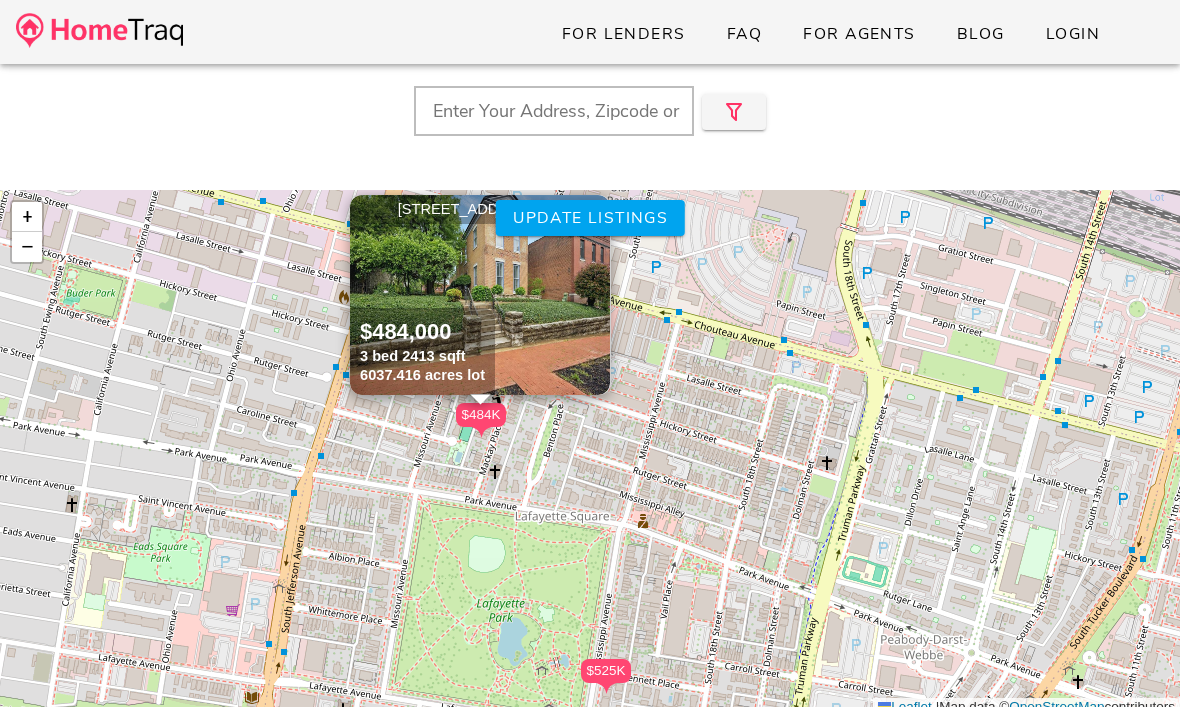 click at bounding box center (480, 295) 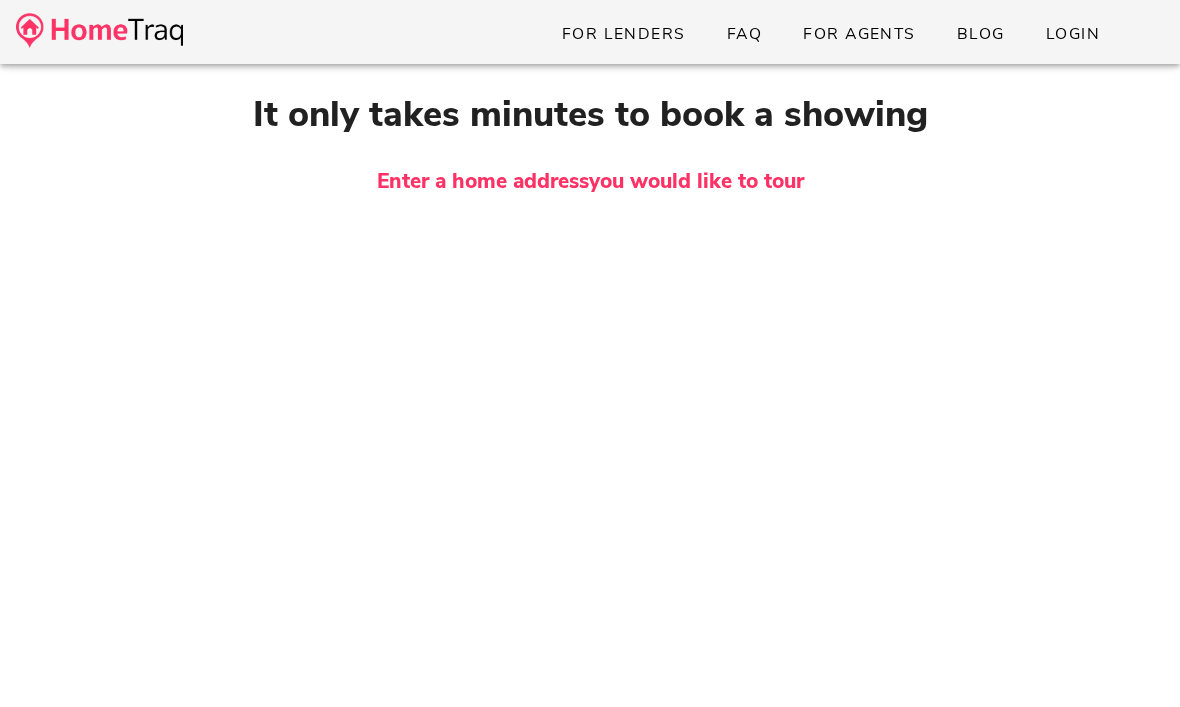 scroll, scrollTop: 0, scrollLeft: 0, axis: both 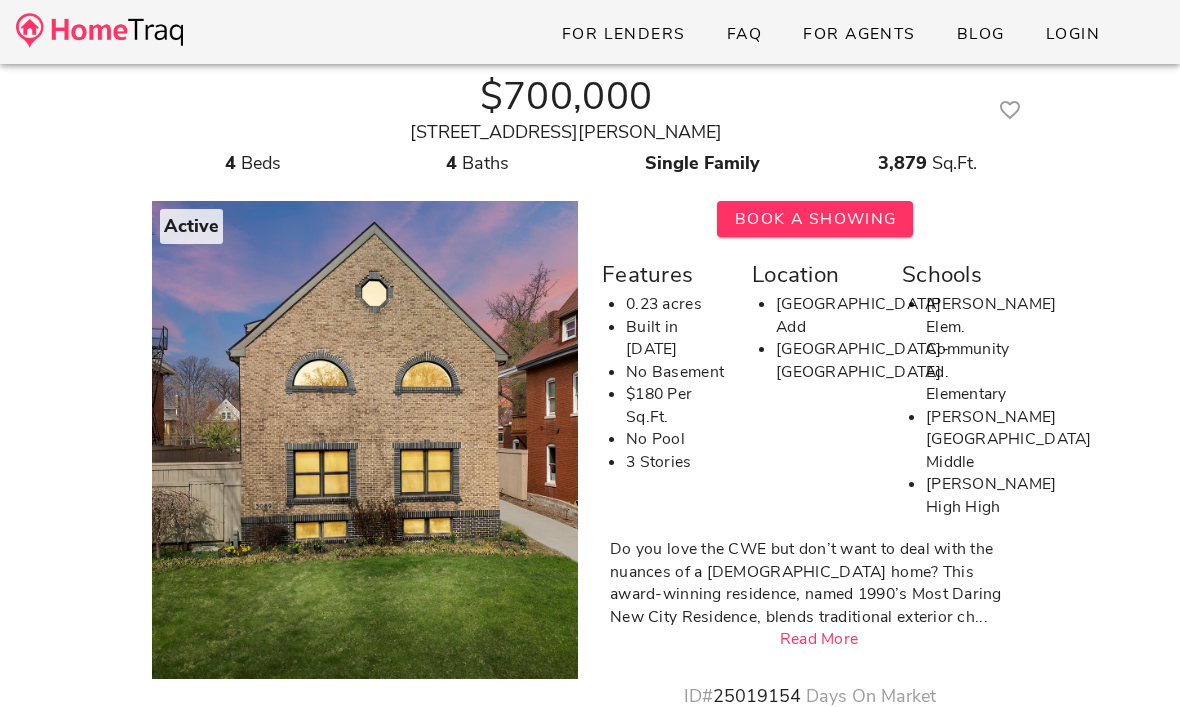 click at bounding box center (365, 434) 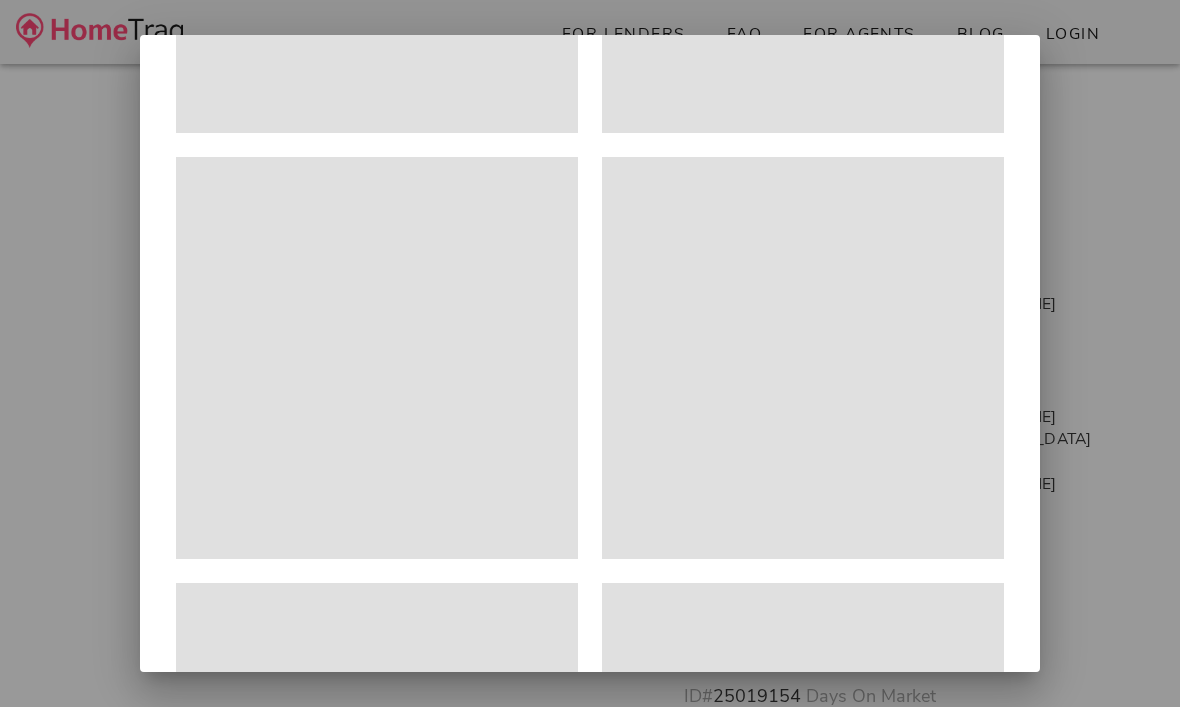 scroll, scrollTop: 6765, scrollLeft: 0, axis: vertical 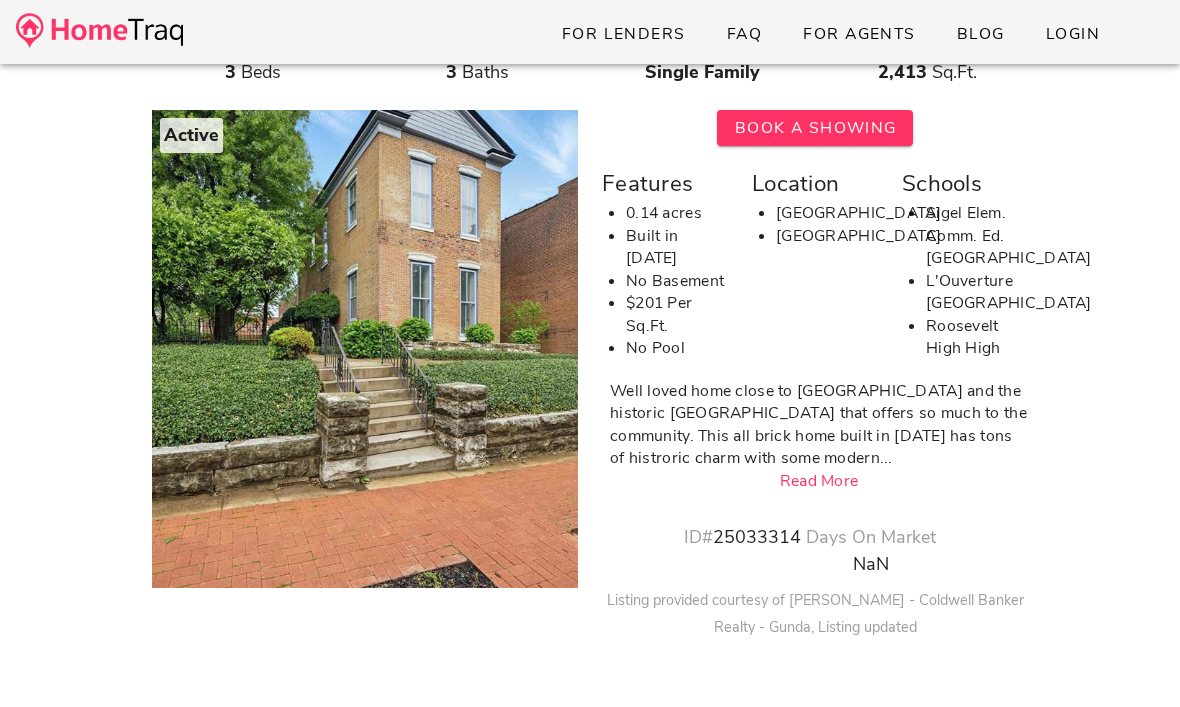 click at bounding box center (365, 343) 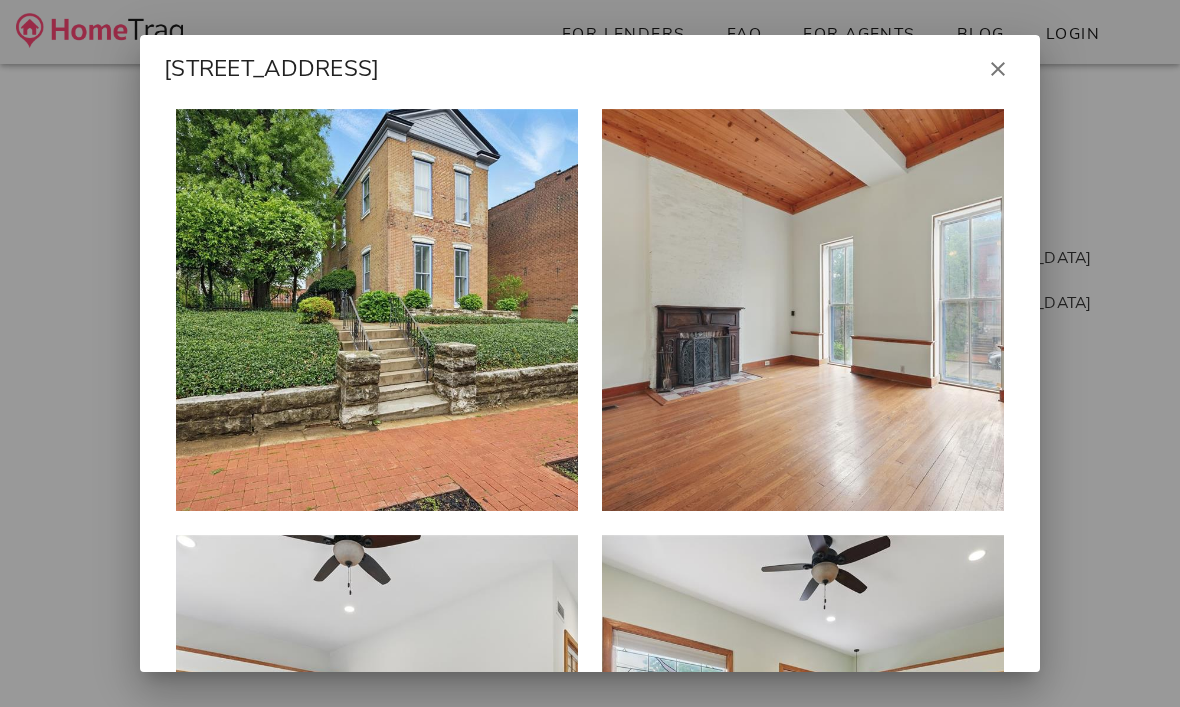 click at bounding box center (377, 310) 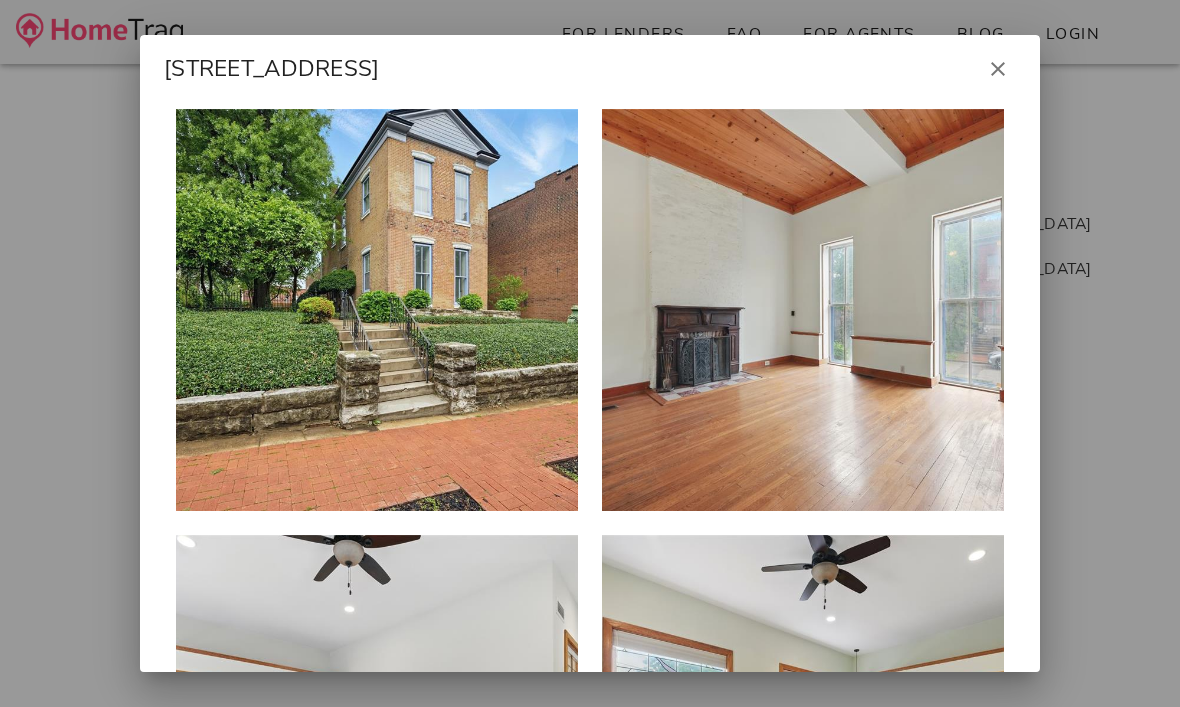 click at bounding box center [803, 310] 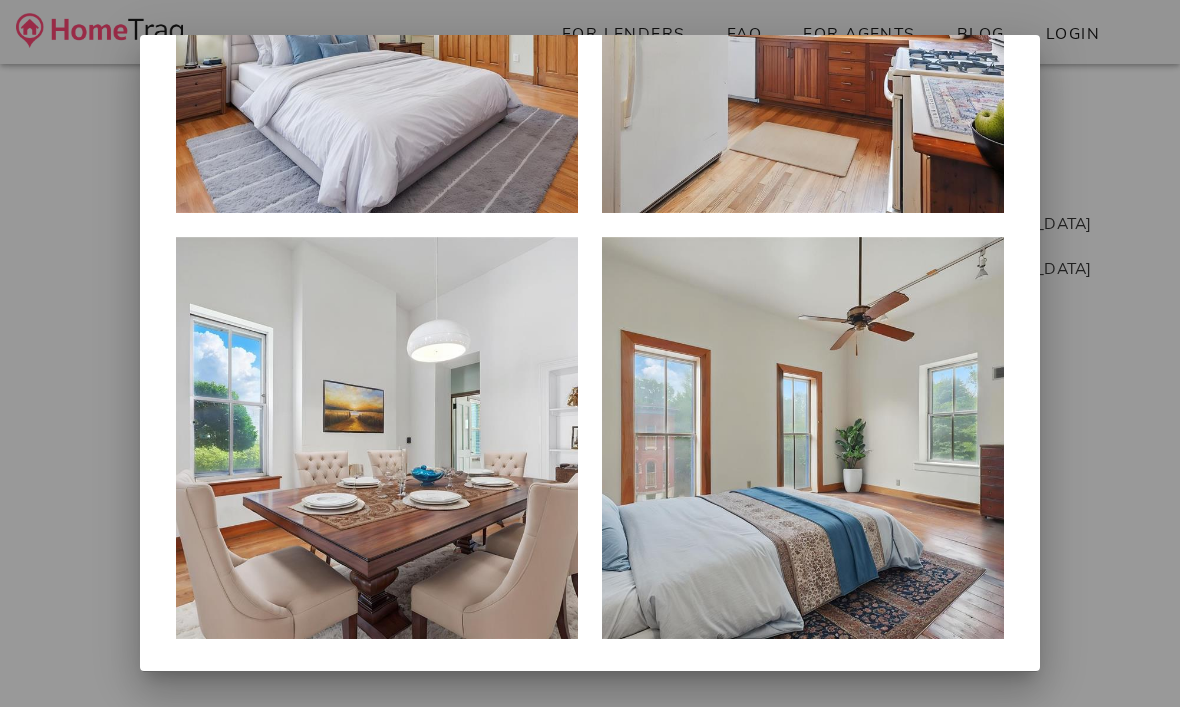 scroll, scrollTop: 3706, scrollLeft: 0, axis: vertical 